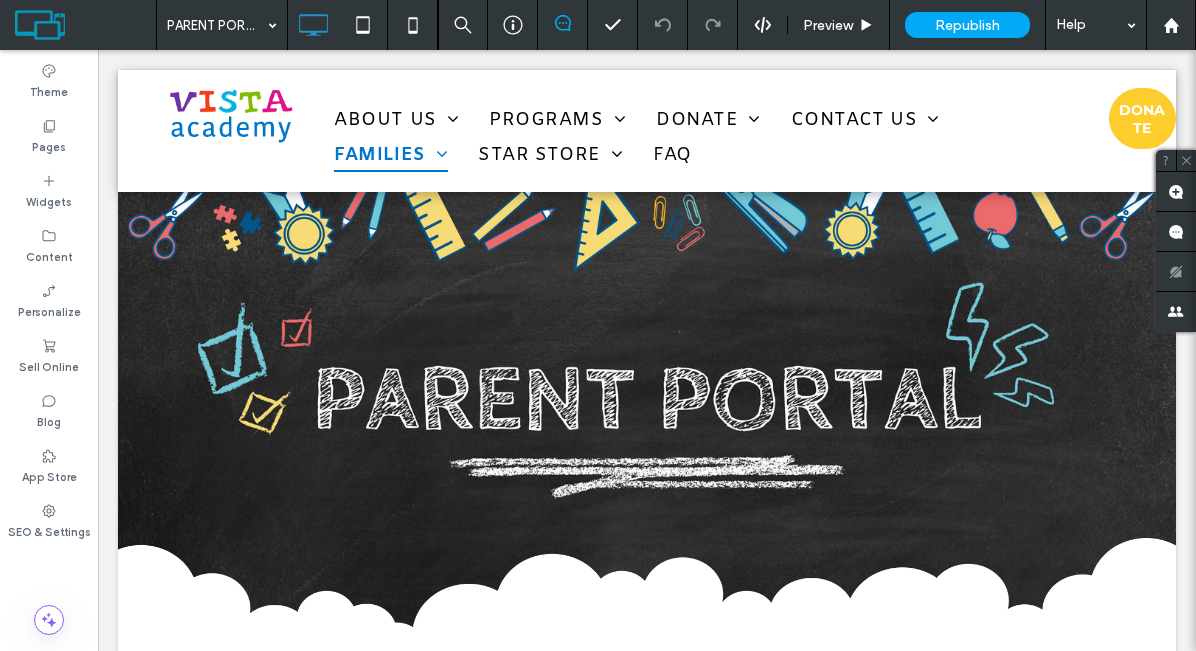 scroll, scrollTop: 0, scrollLeft: 0, axis: both 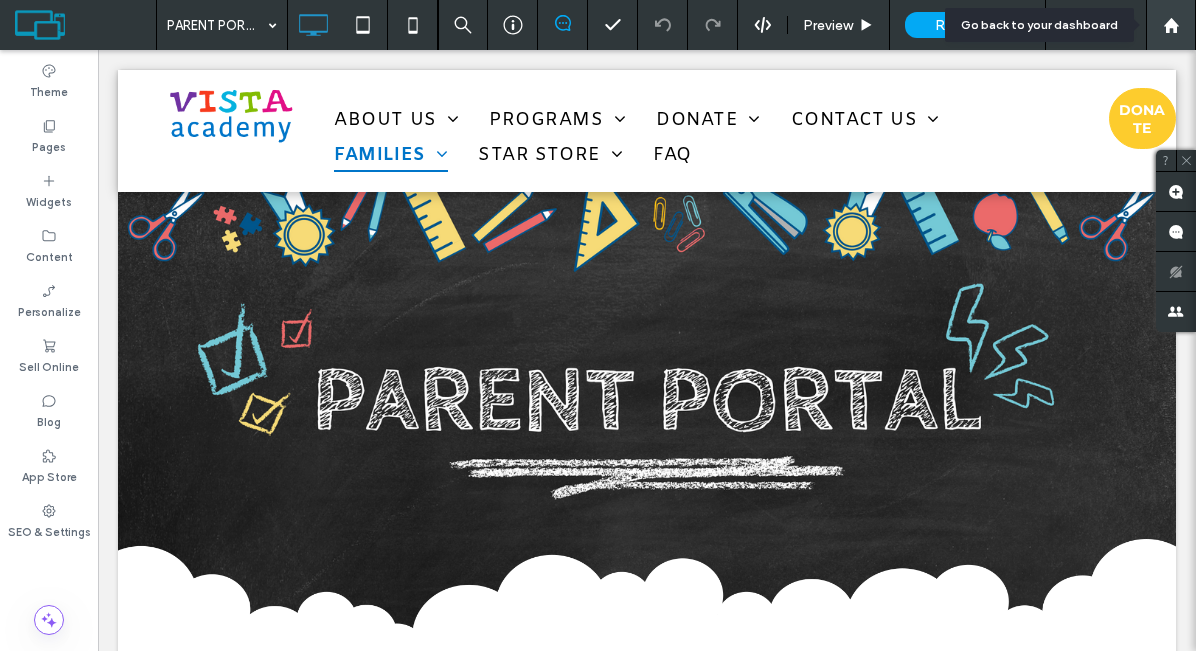 click at bounding box center [1171, 25] 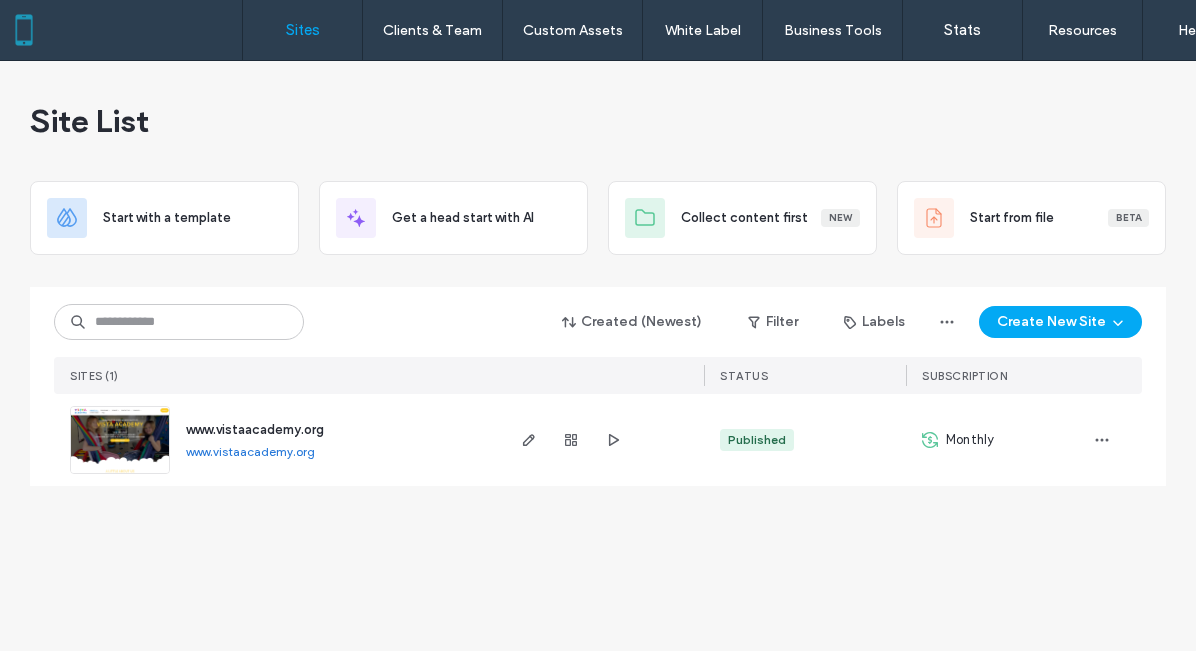 scroll, scrollTop: 0, scrollLeft: 0, axis: both 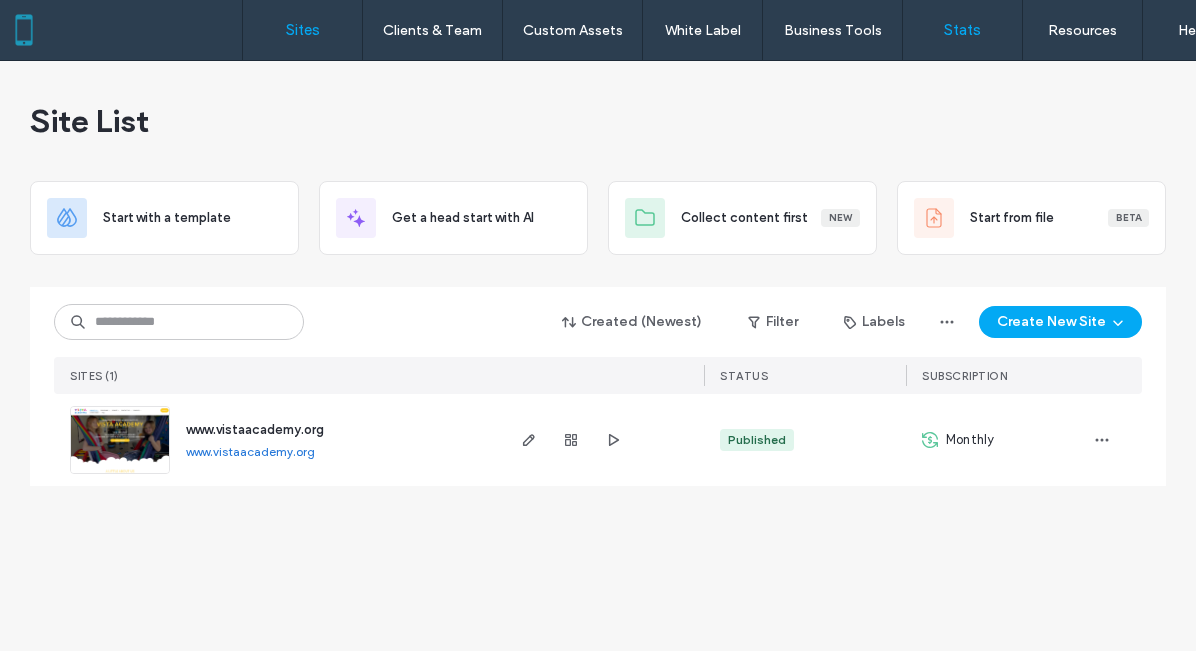 click on "Stats" at bounding box center [962, 30] 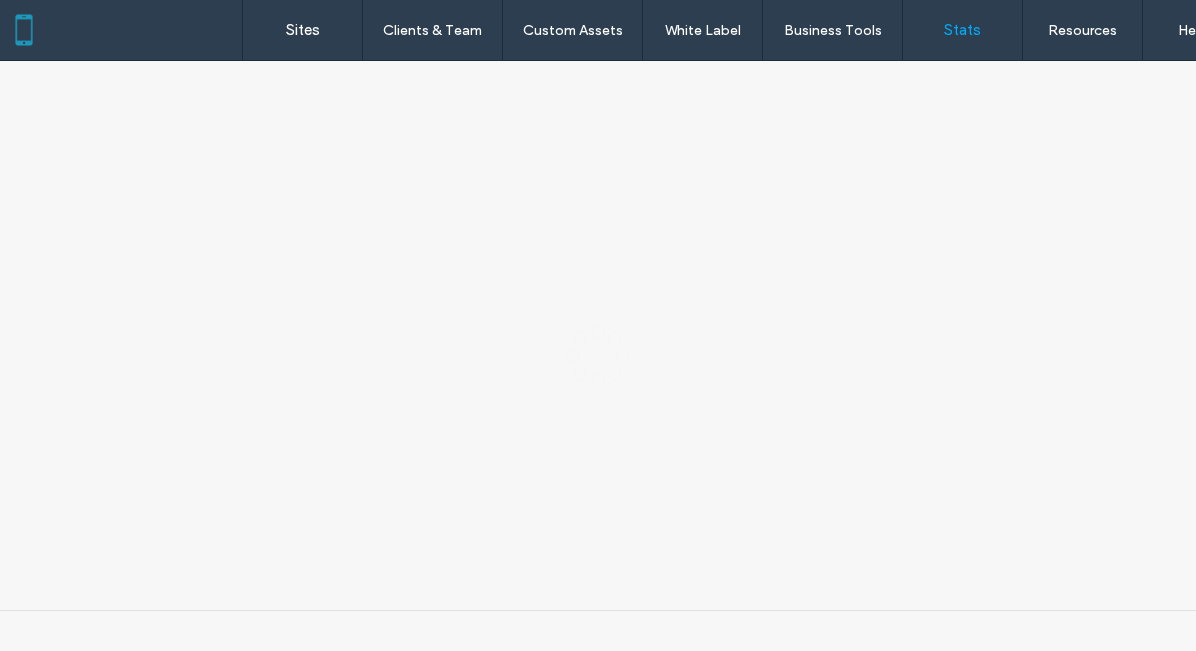 scroll, scrollTop: 0, scrollLeft: 0, axis: both 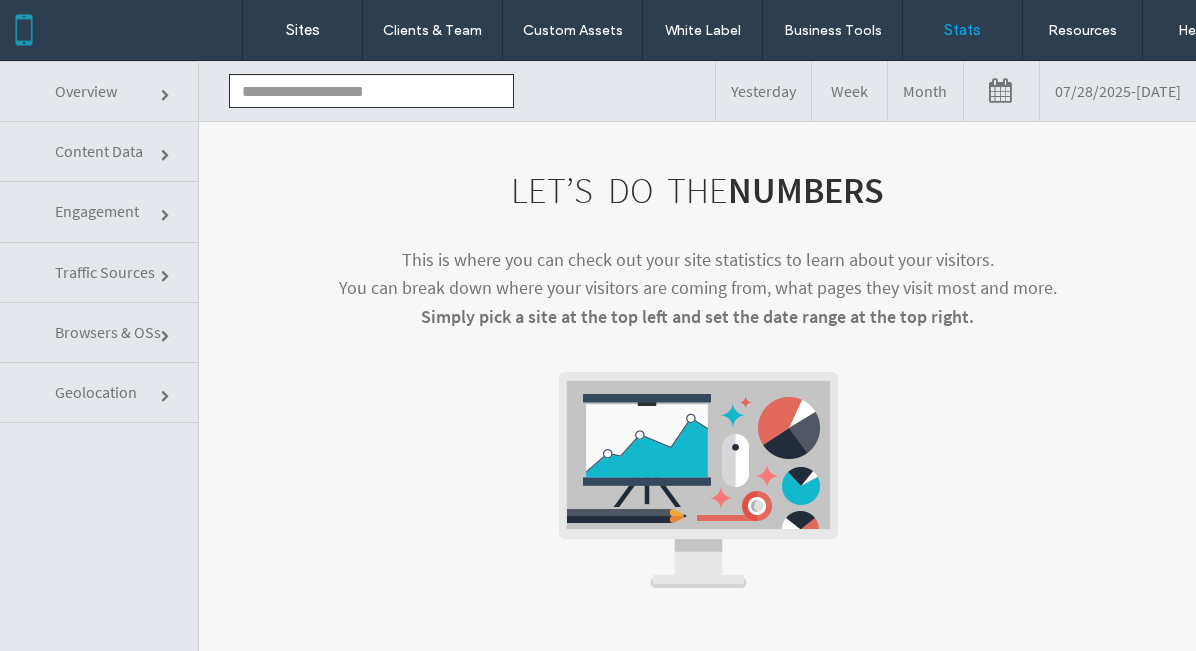 click 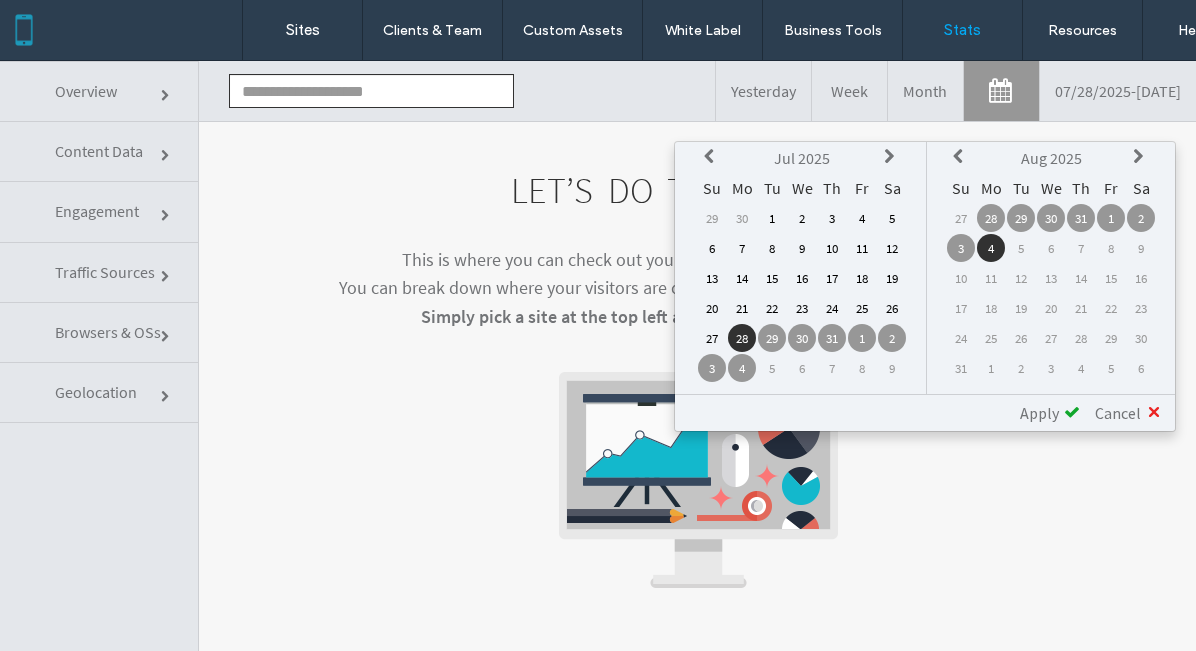 click on "1" at bounding box center [772, 218] 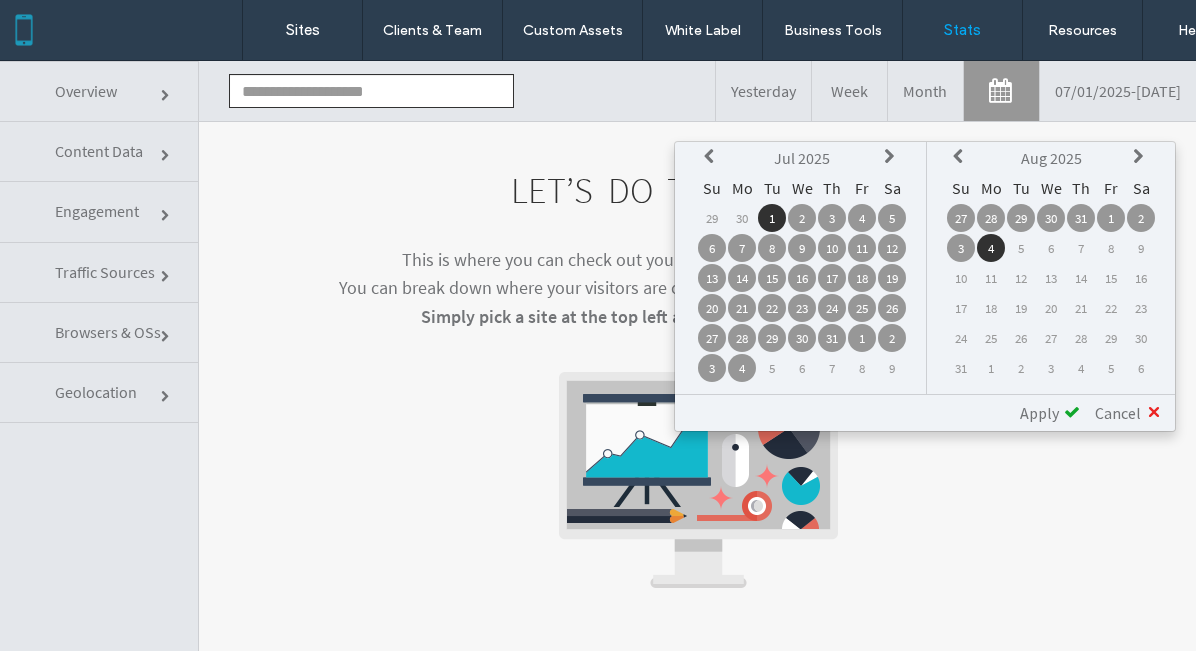 click on "31" at bounding box center (832, 338) 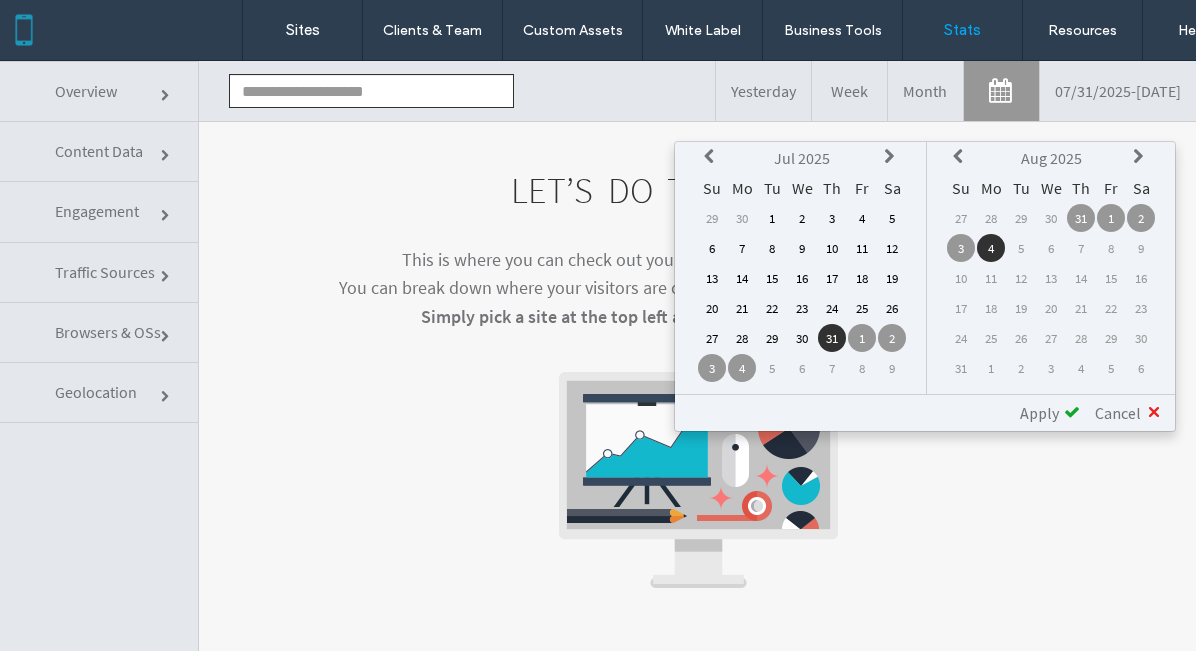 click on "1" at bounding box center (772, 218) 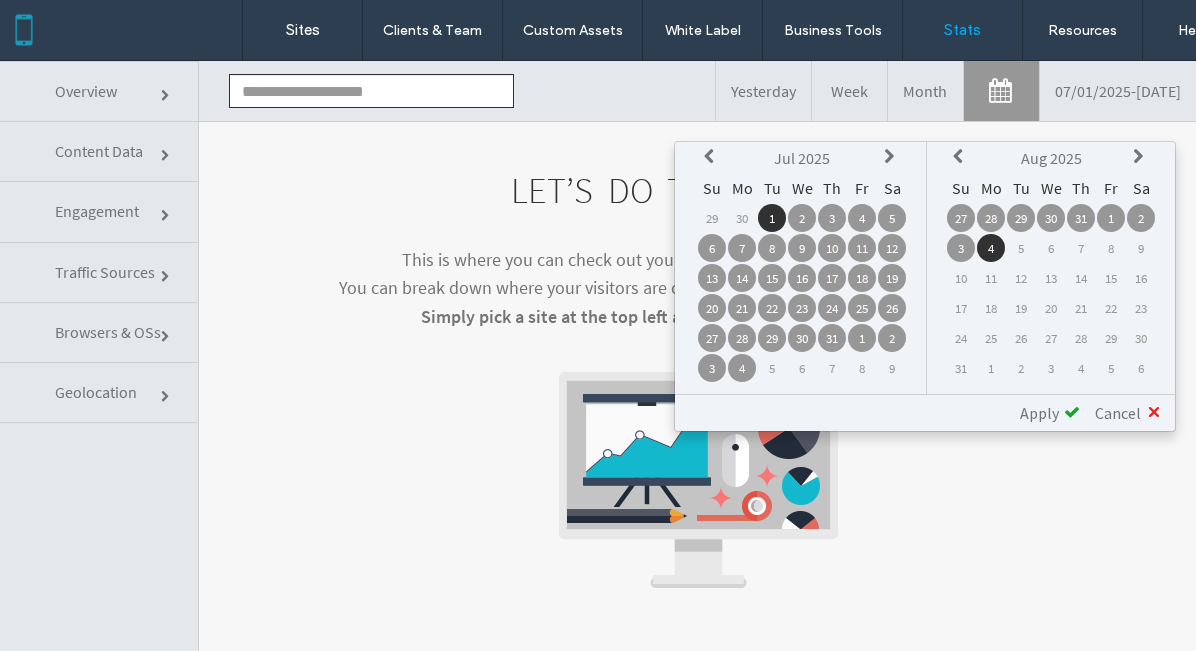 click on "31" at bounding box center (832, 338) 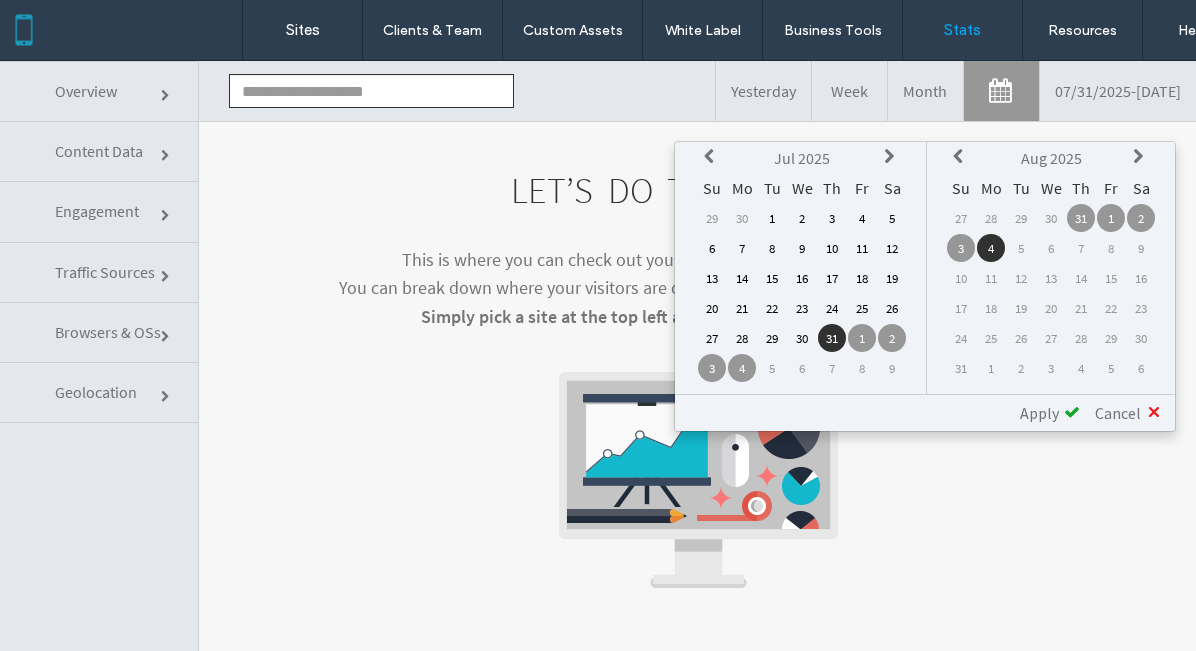 click on "Cancel" at bounding box center (1118, 413) 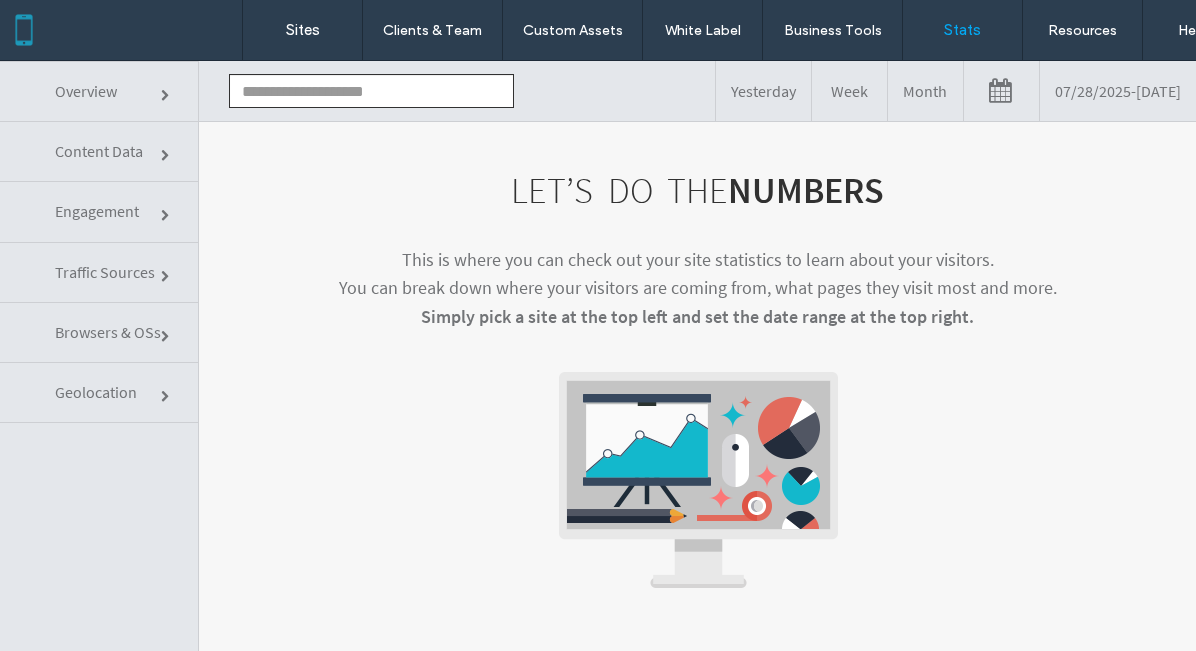 click 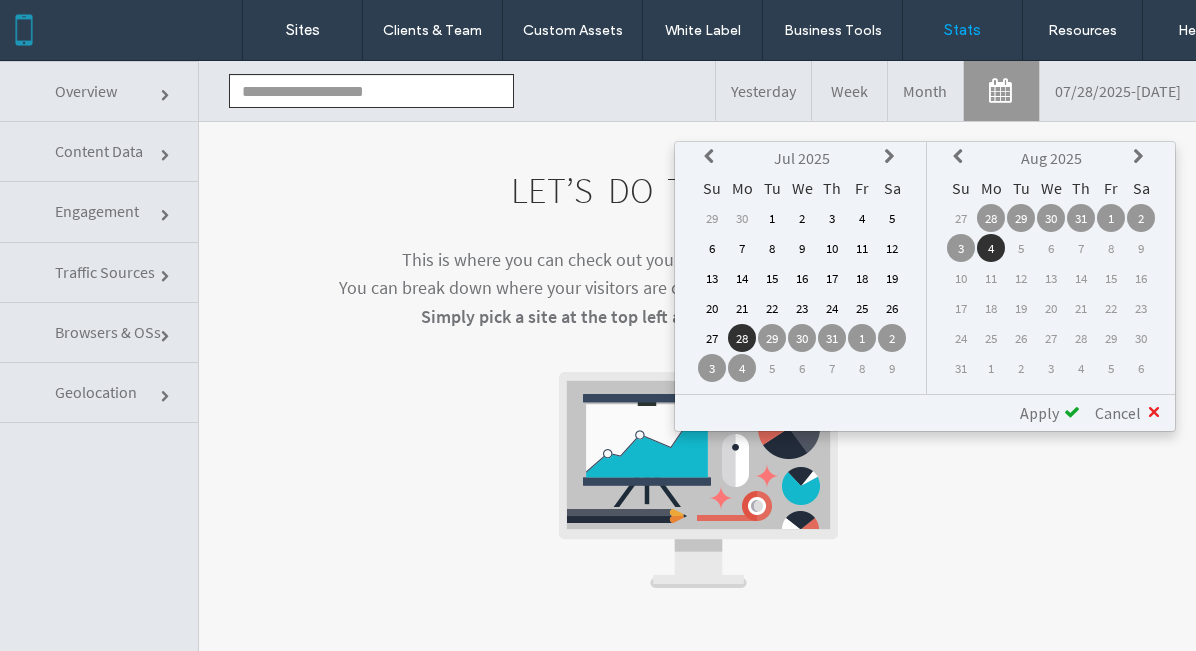 click on "1" at bounding box center (772, 218) 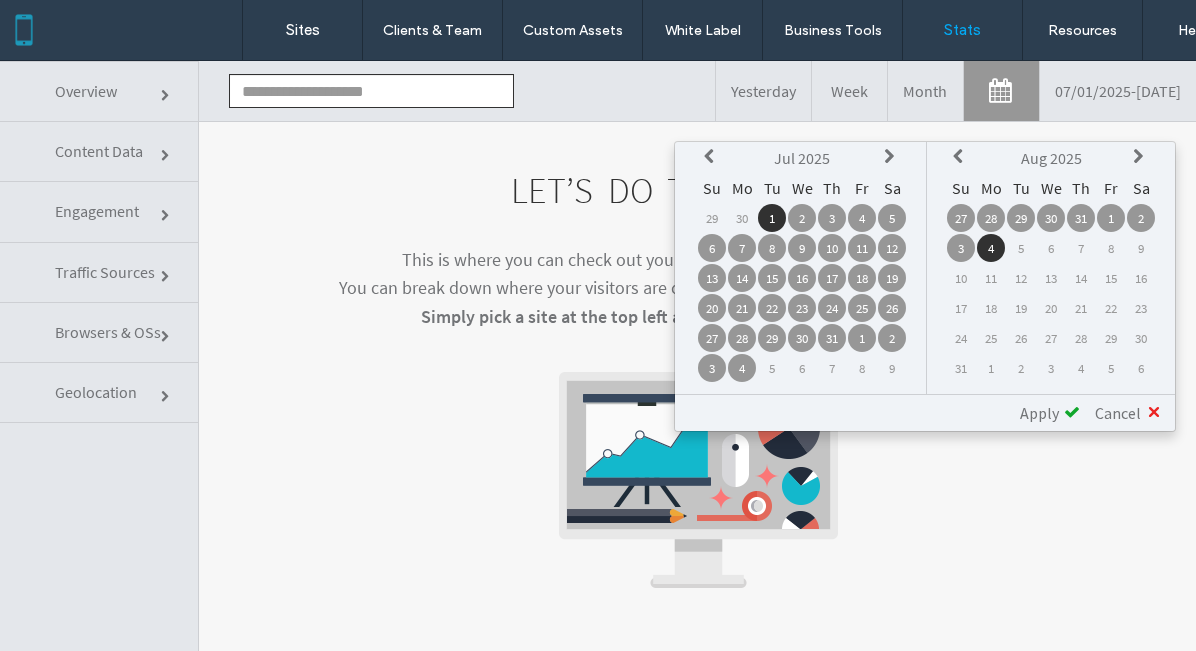click on "31" at bounding box center [832, 338] 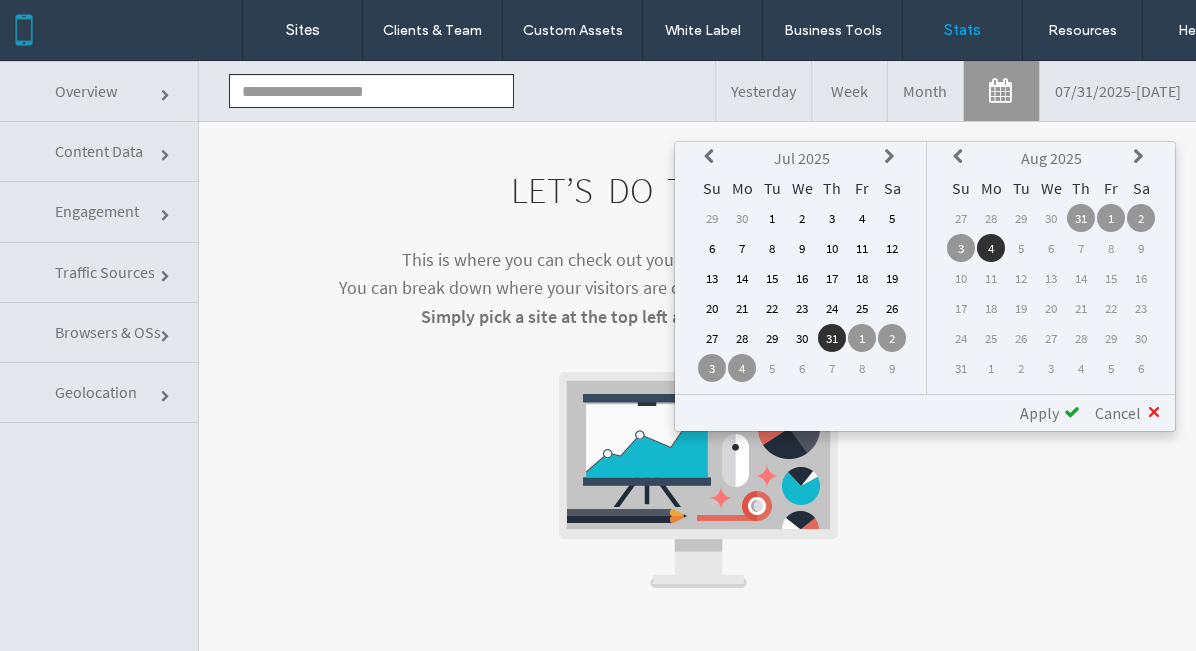 click on "1" at bounding box center [772, 218] 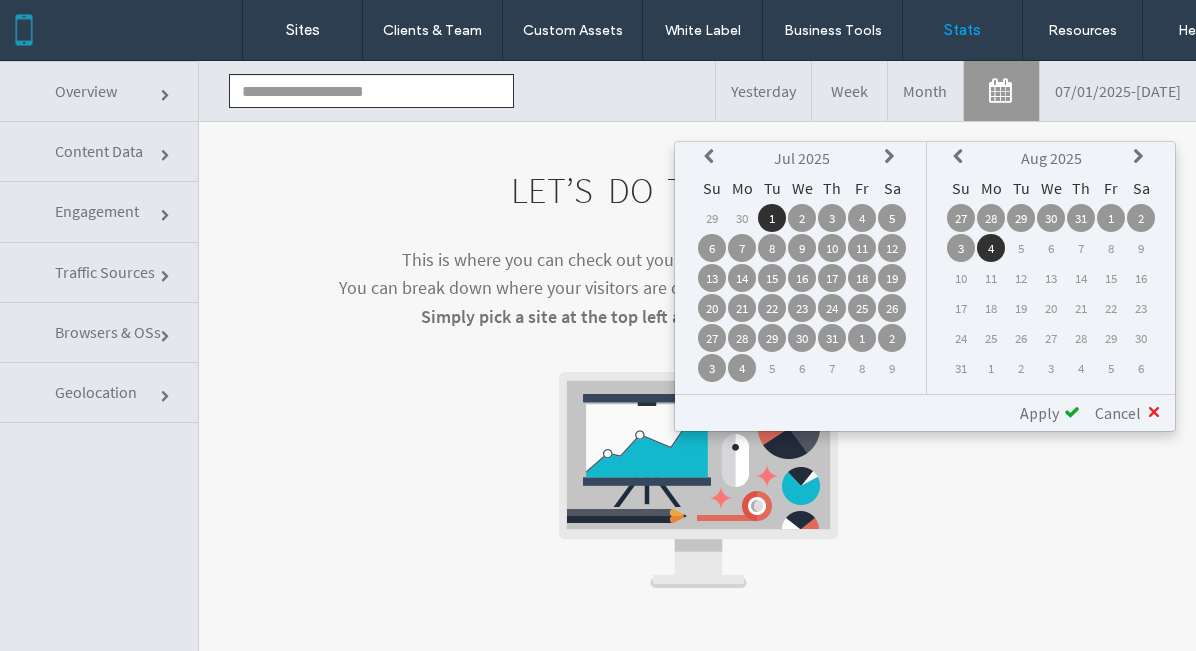 click on "LET’S DO THE  NUMBERS
This is where you can check out your site statistics to learn about your visitors. You can break down where your visitors are coming from, what pages they visit most and more. Simply pick a site at the top left and set the date range at the top right." 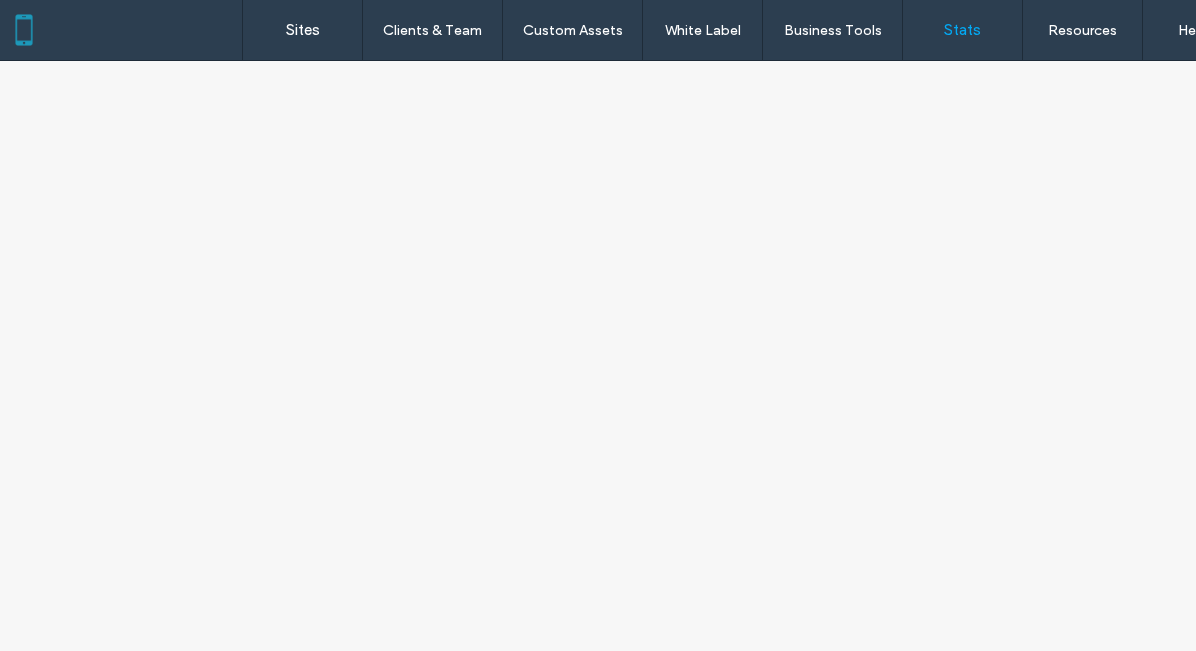 scroll, scrollTop: 0, scrollLeft: 0, axis: both 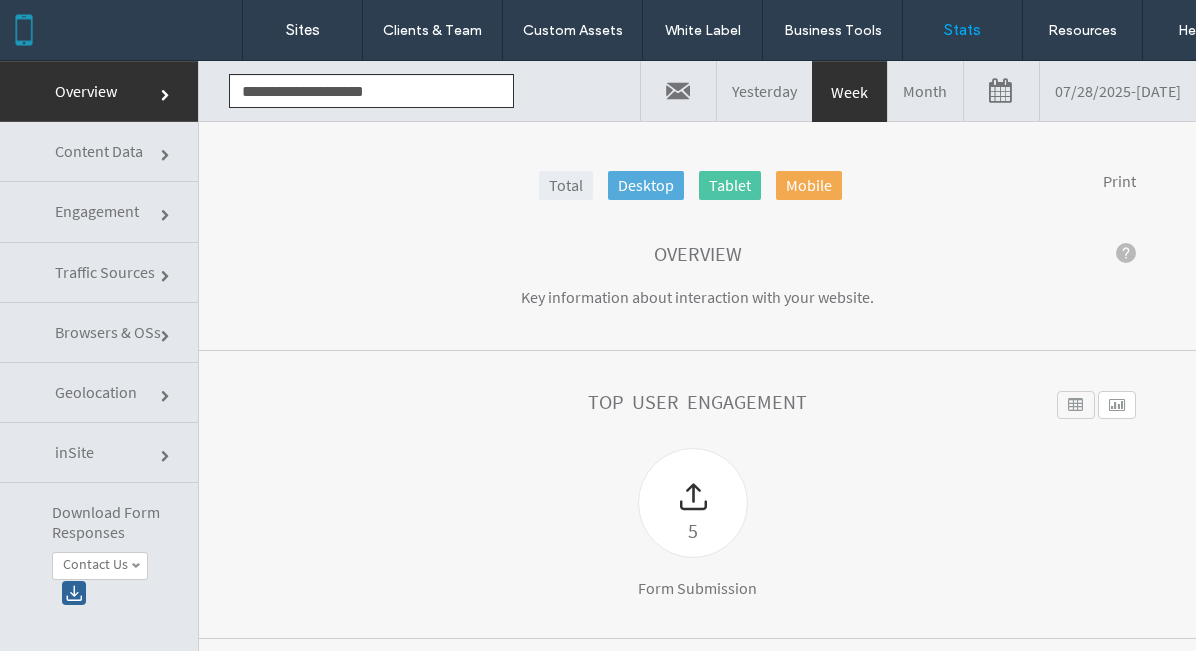 click on "Month" at bounding box center (925, 91) 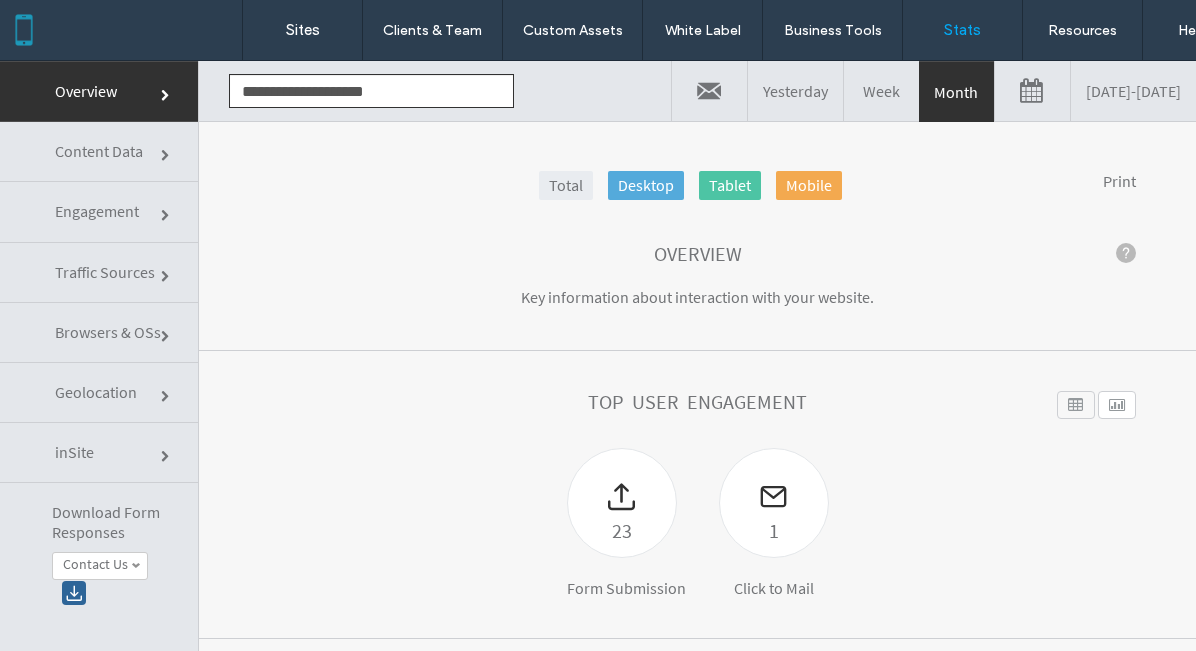 click on "07/04/2025 - 08/04/2025" at bounding box center (1133, 91) 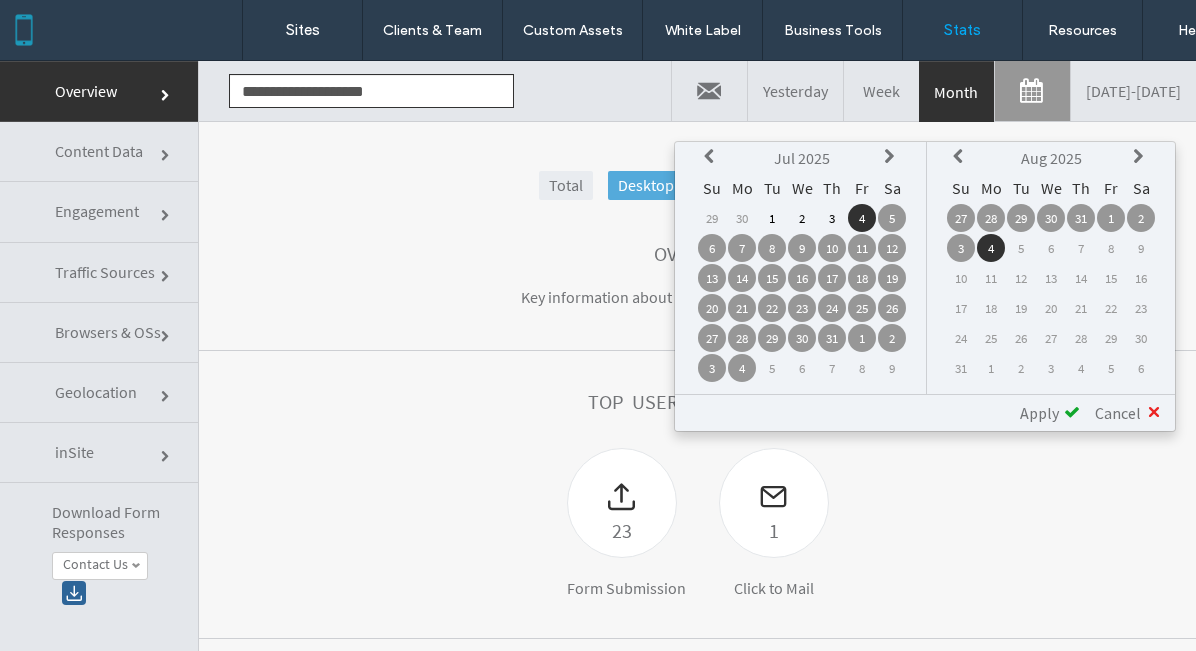 click on "1" at bounding box center [772, 218] 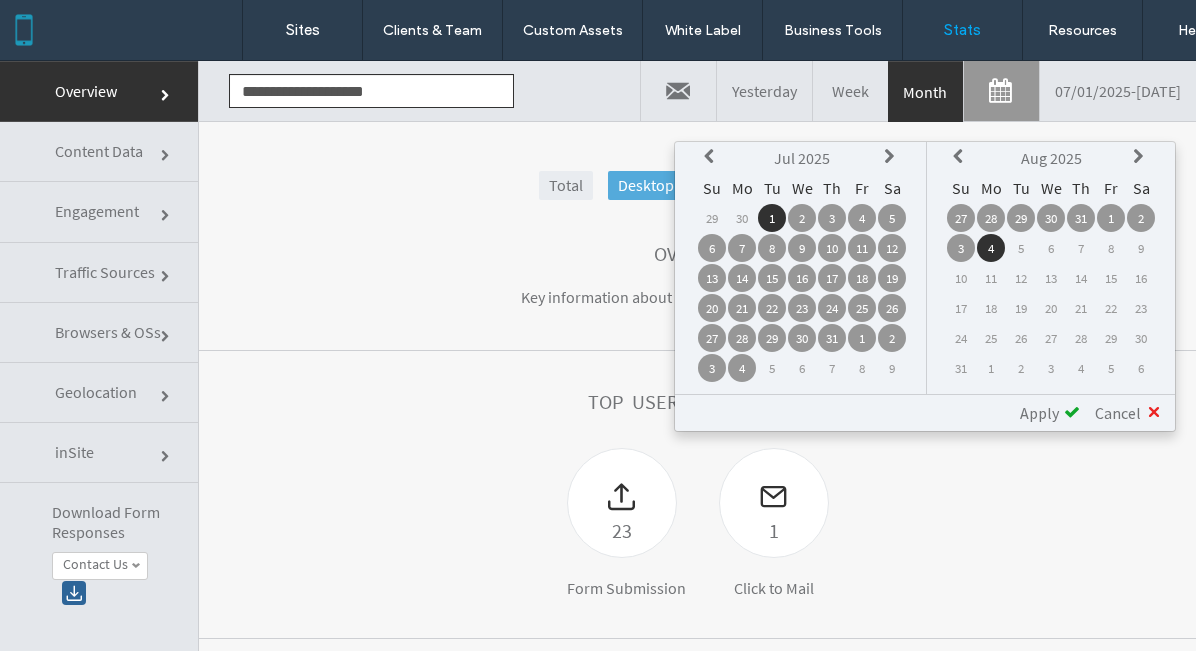 click on "31" at bounding box center (832, 338) 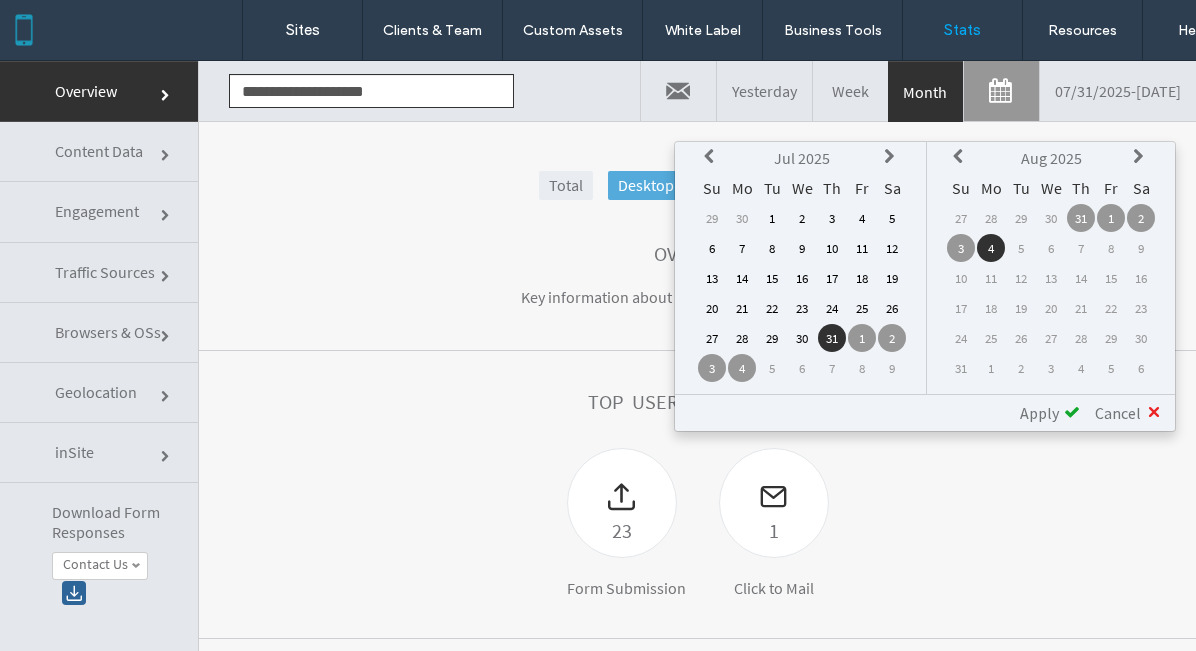 click on "Tu" at bounding box center [772, 188] 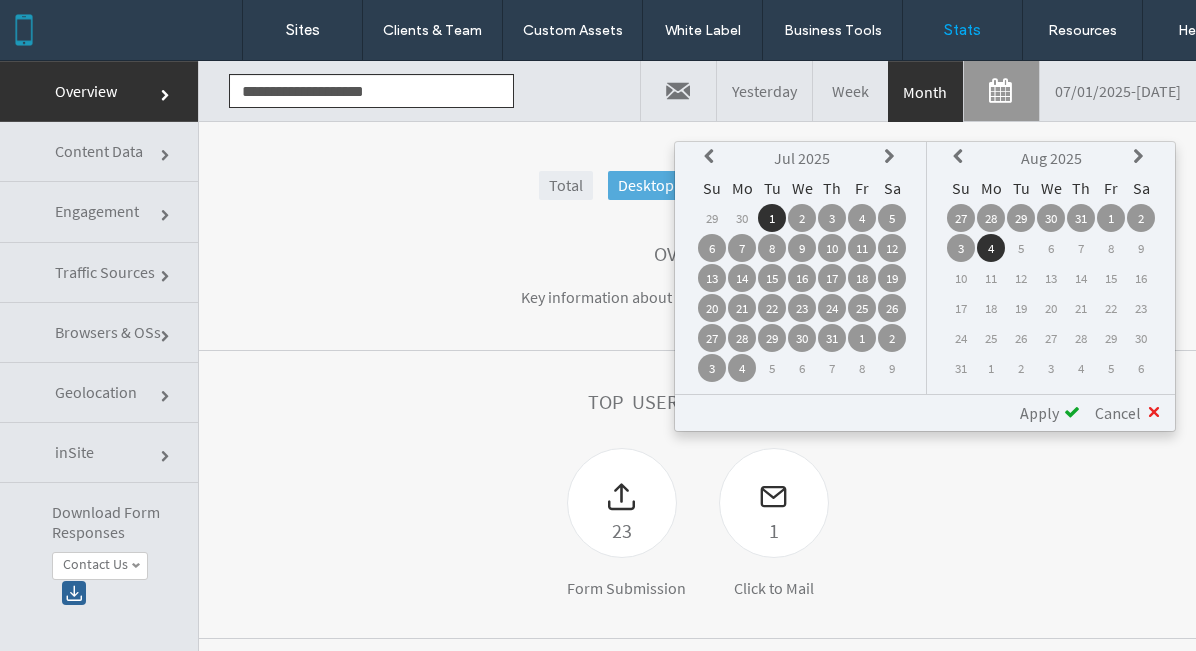 click on "Apply" at bounding box center [1039, 413] 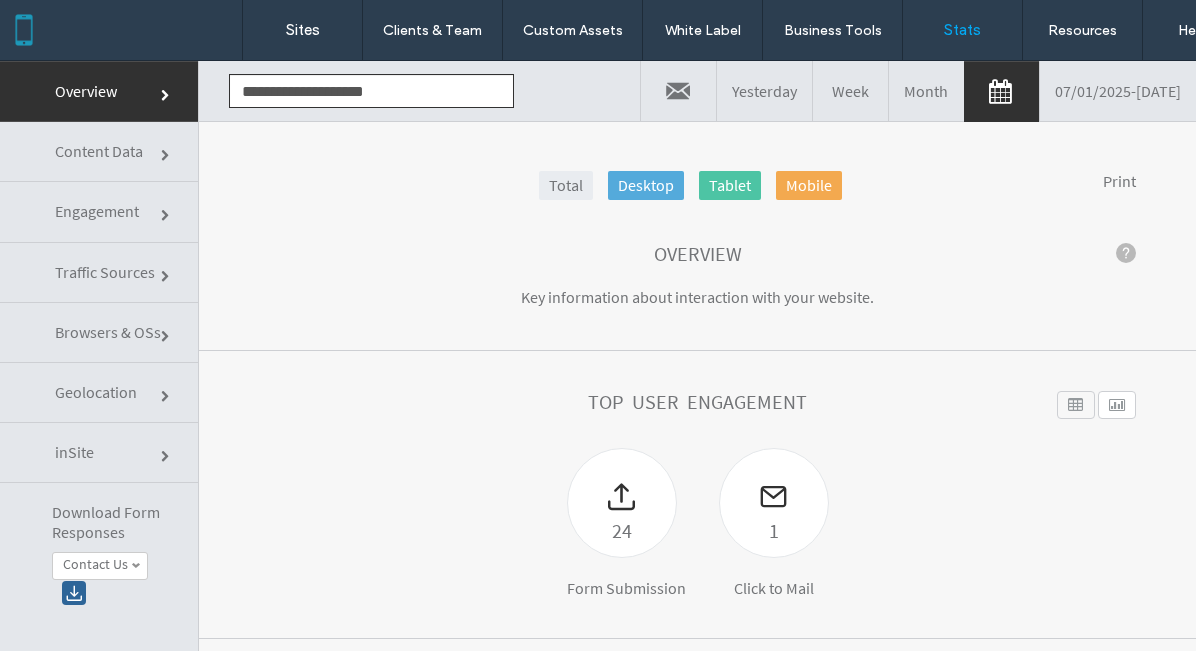 click on "07/01/2025 - 08/04/2025" at bounding box center (1118, 91) 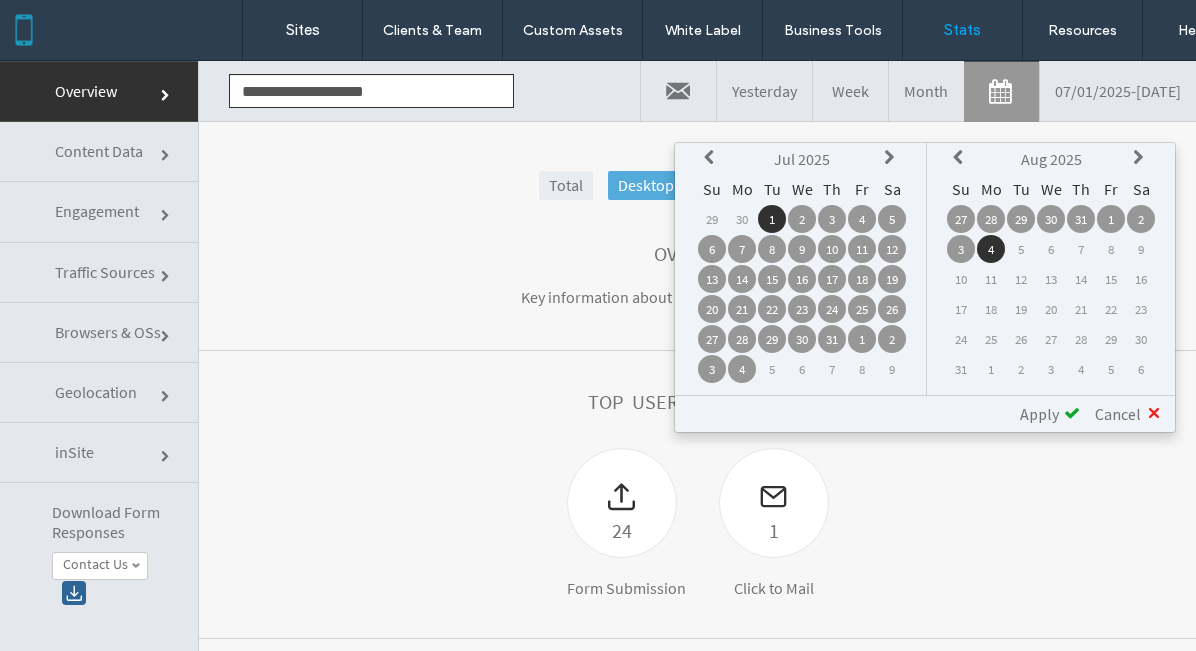 click on "31" at bounding box center [832, 339] 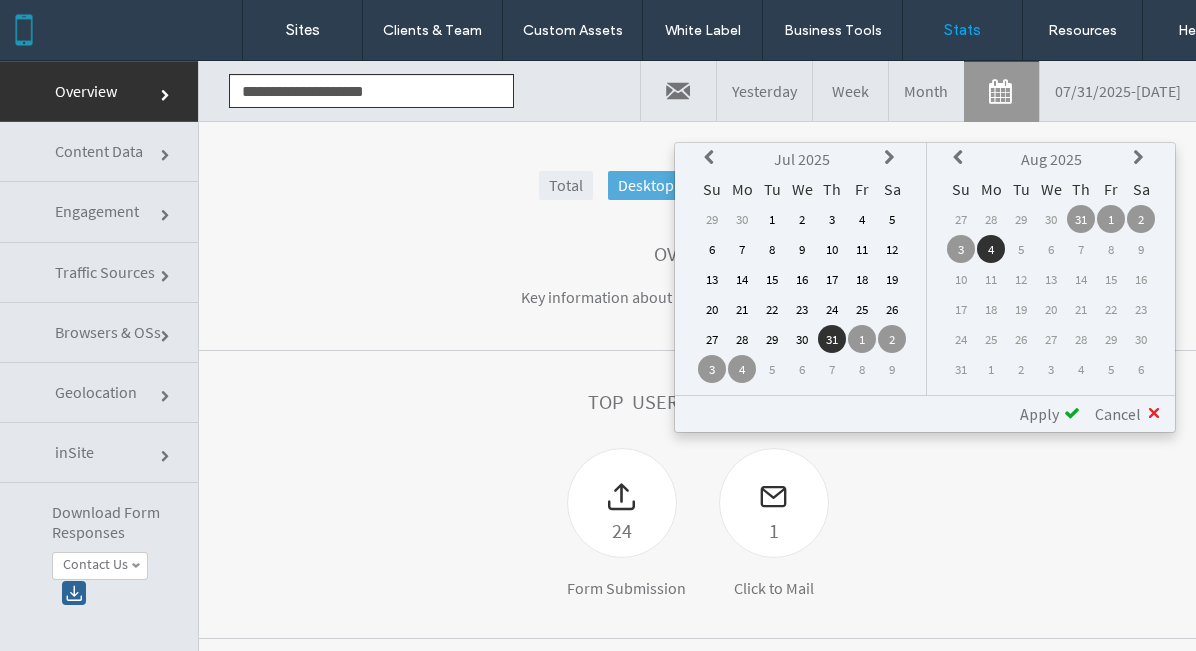 click on "1" at bounding box center (772, 219) 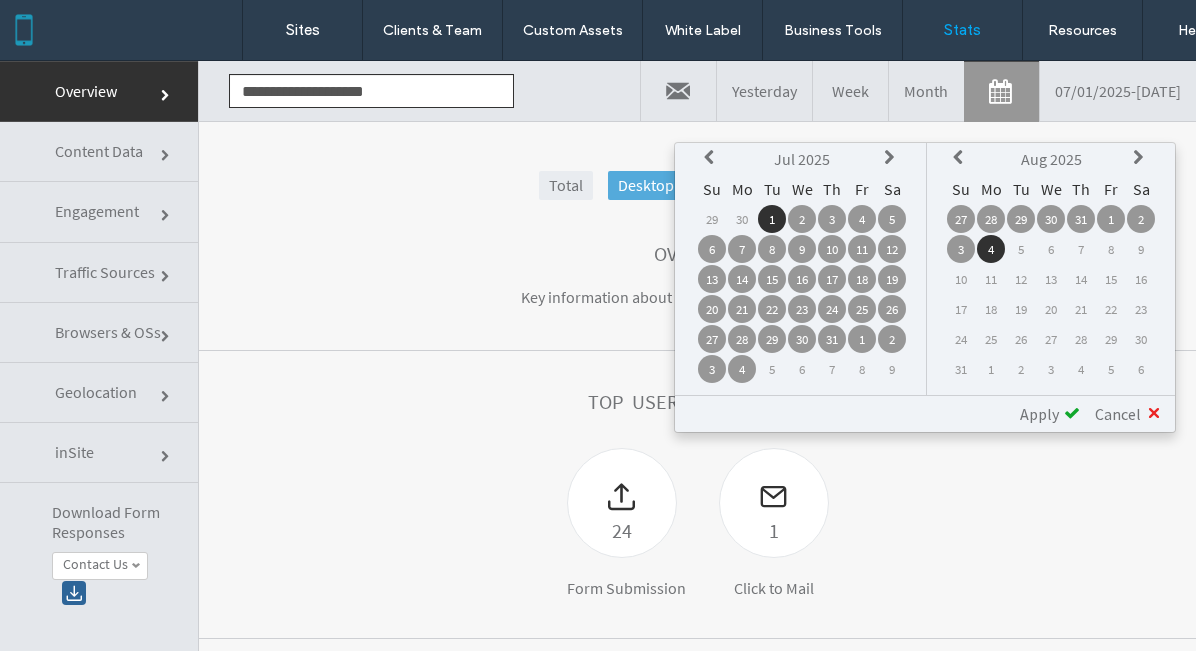 click on "31" at bounding box center (832, 339) 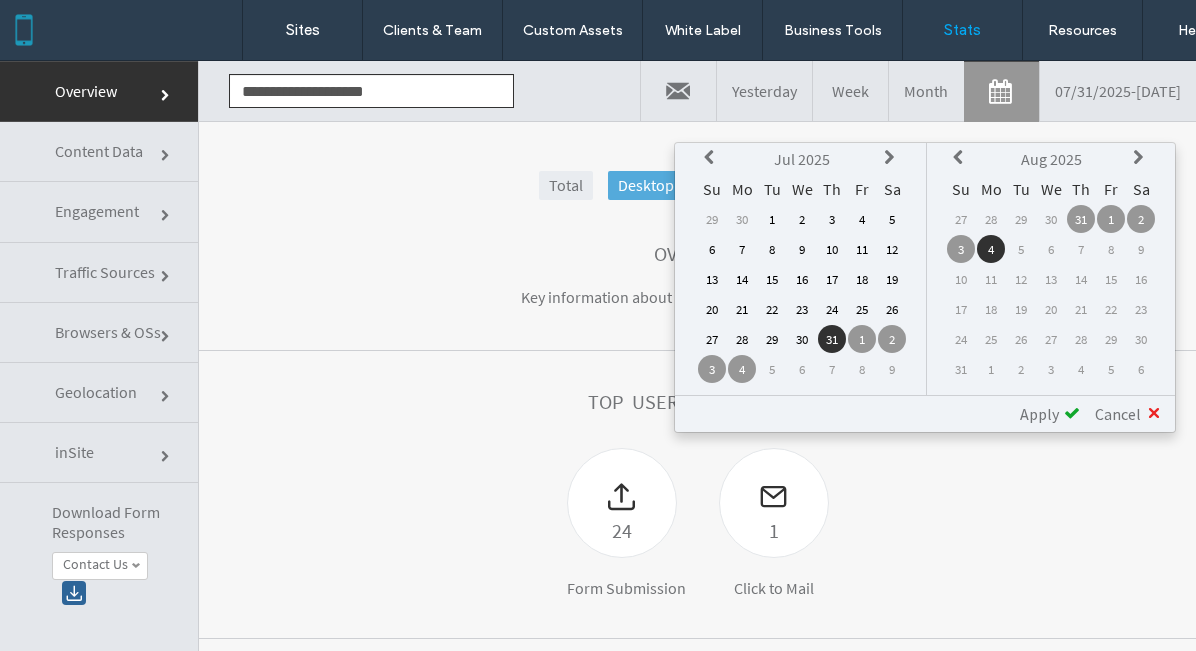 click on "1" at bounding box center [772, 219] 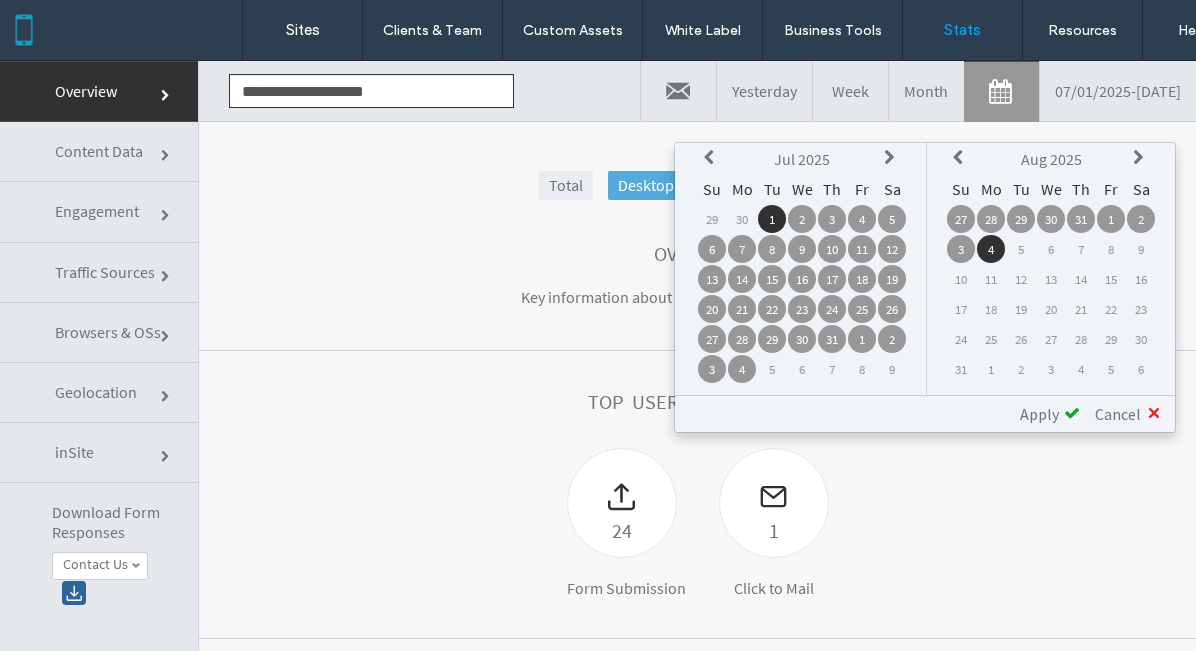 click at bounding box center (1072, 413) 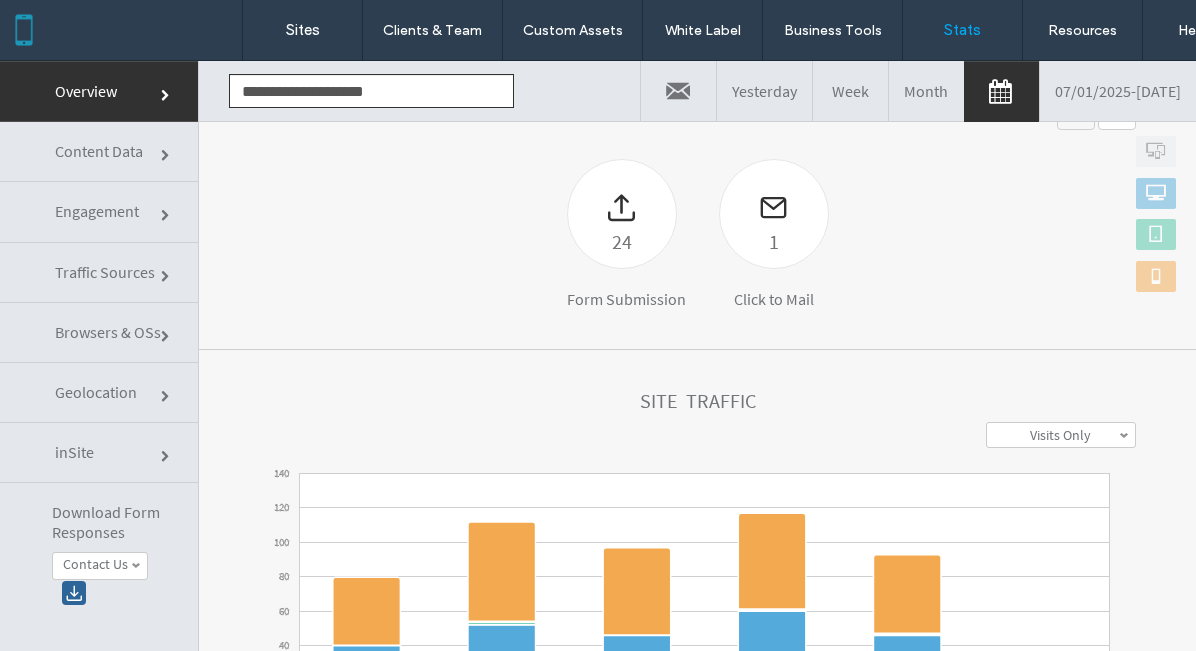 scroll, scrollTop: 254, scrollLeft: 0, axis: vertical 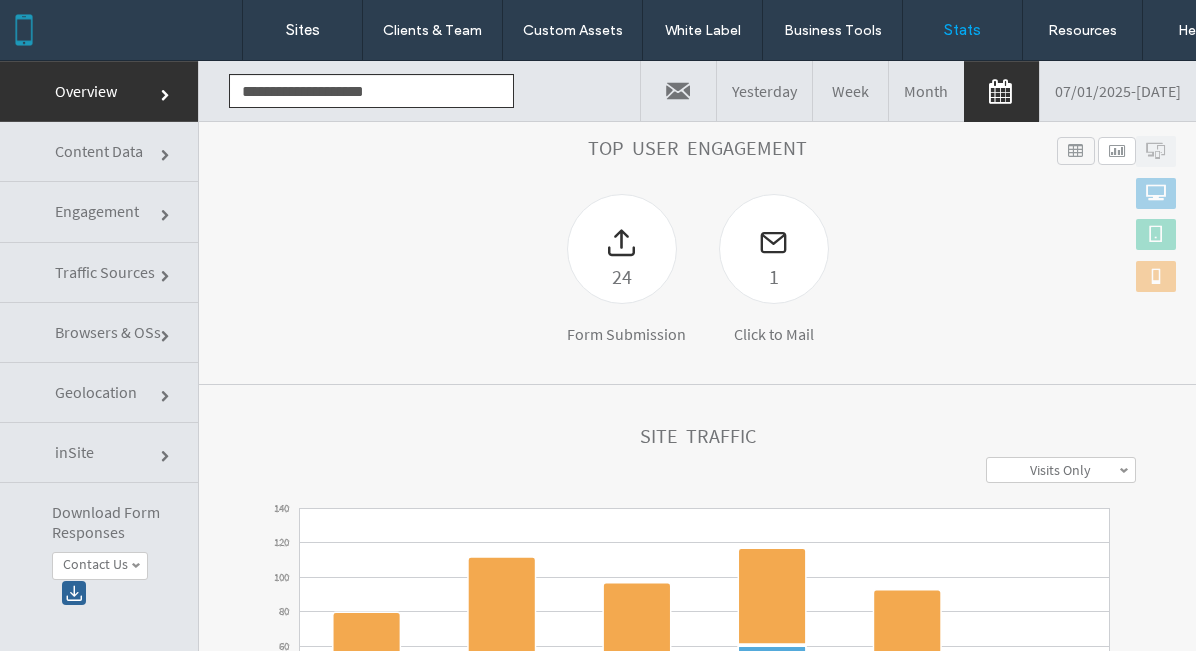click 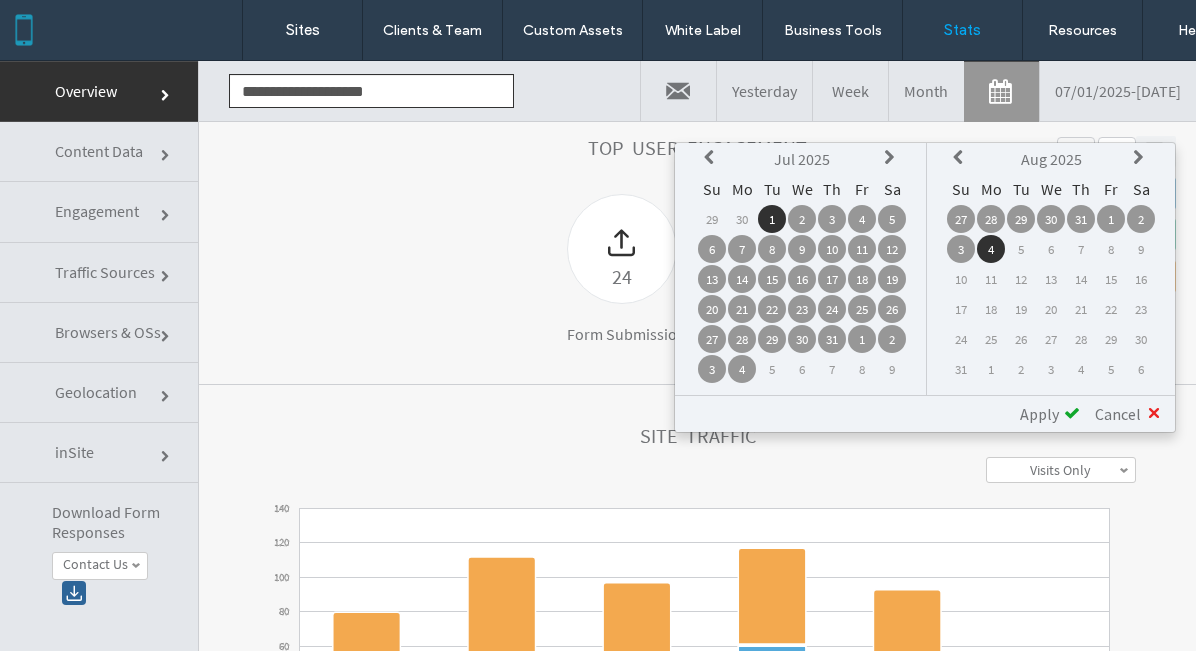 click on "31" at bounding box center (832, 339) 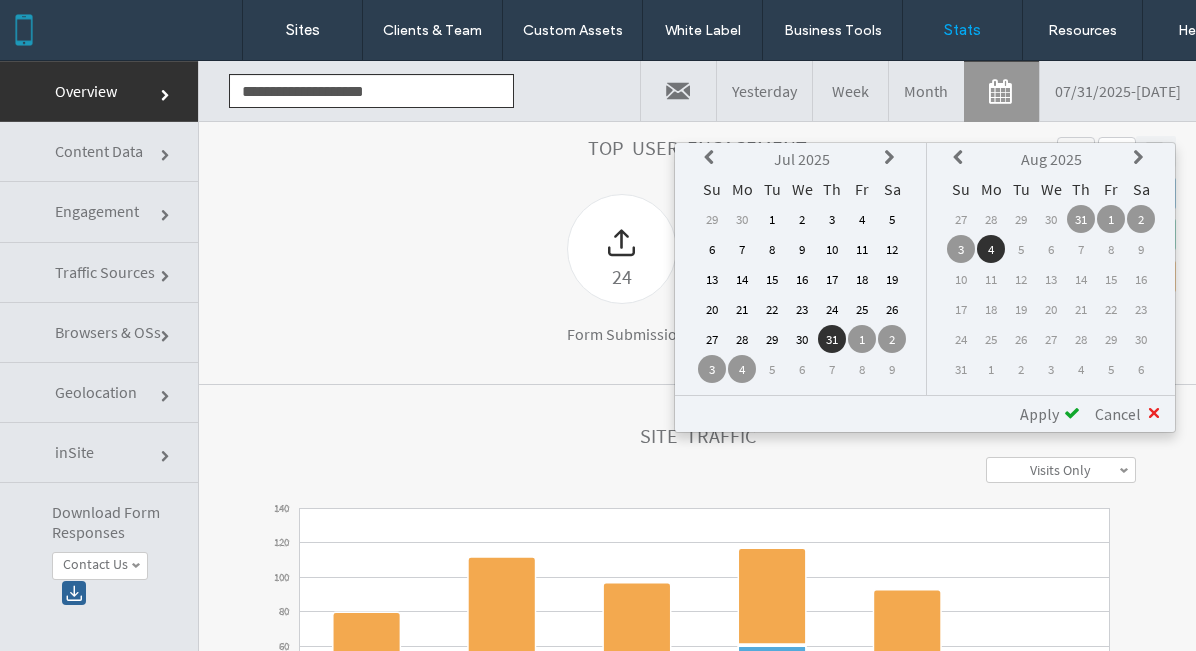 click on "1" at bounding box center (772, 219) 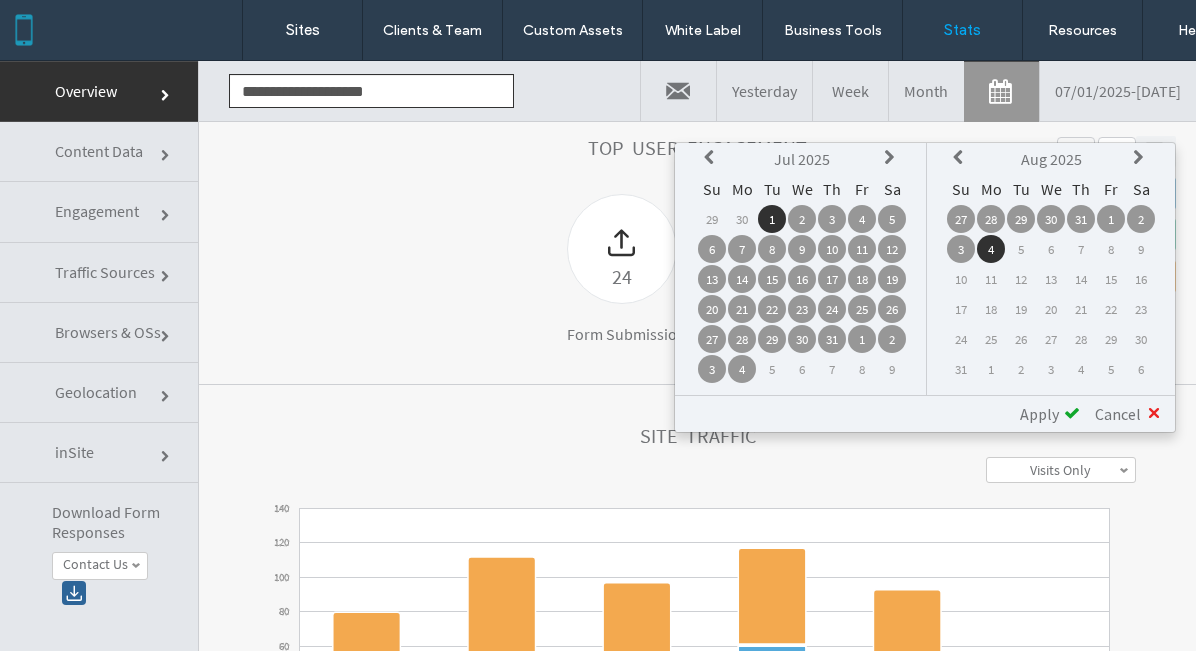 click on "31" at bounding box center [832, 339] 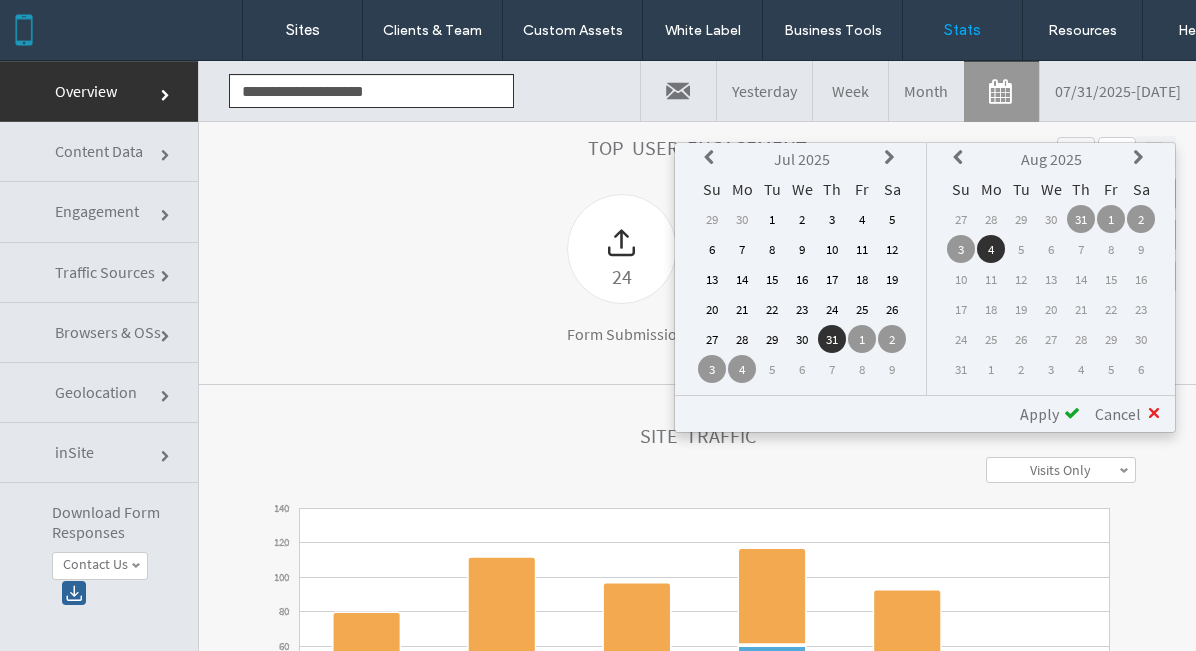click on "1" at bounding box center (772, 219) 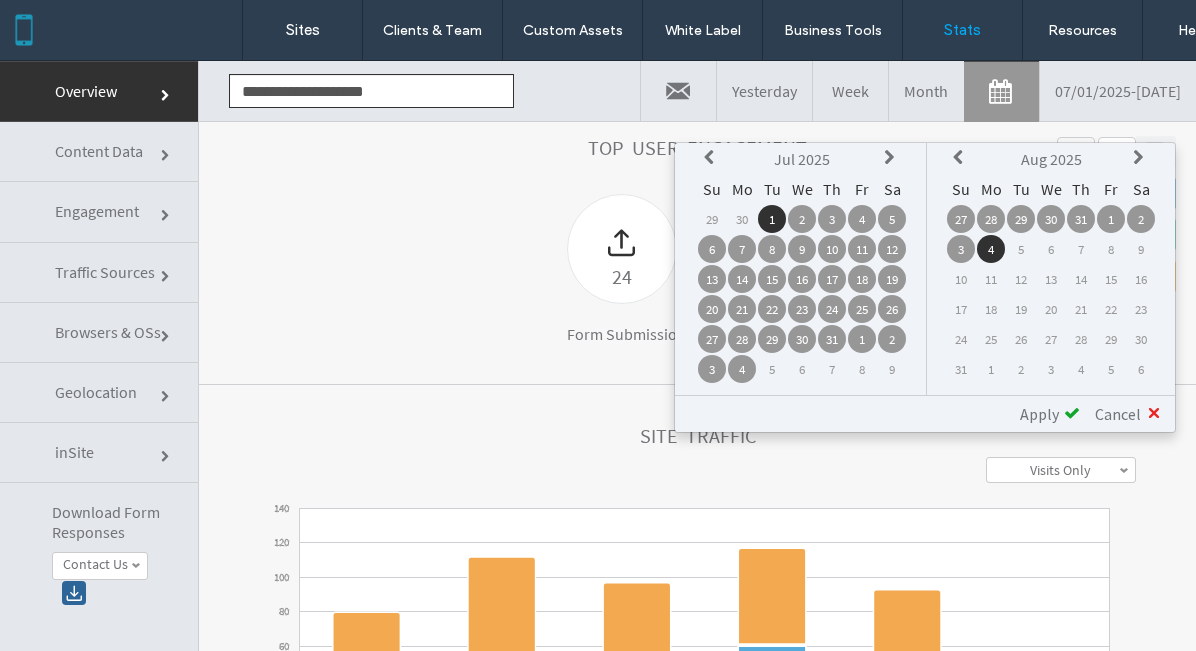 click at bounding box center [961, 158] 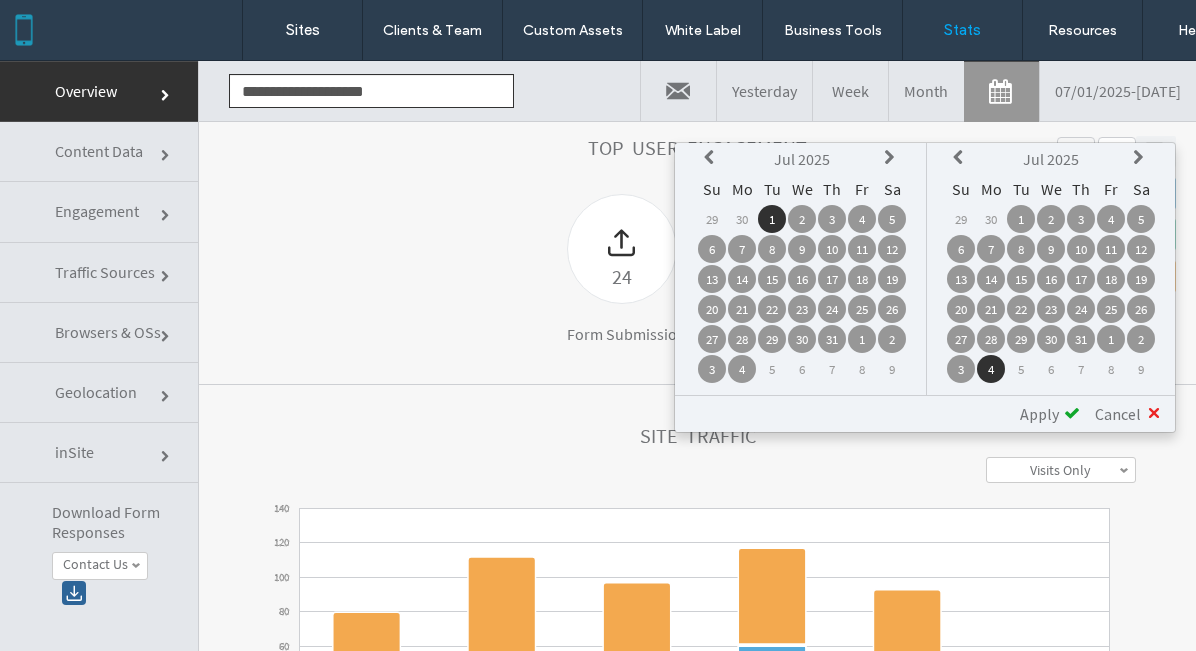 click on "31" at bounding box center [1081, 339] 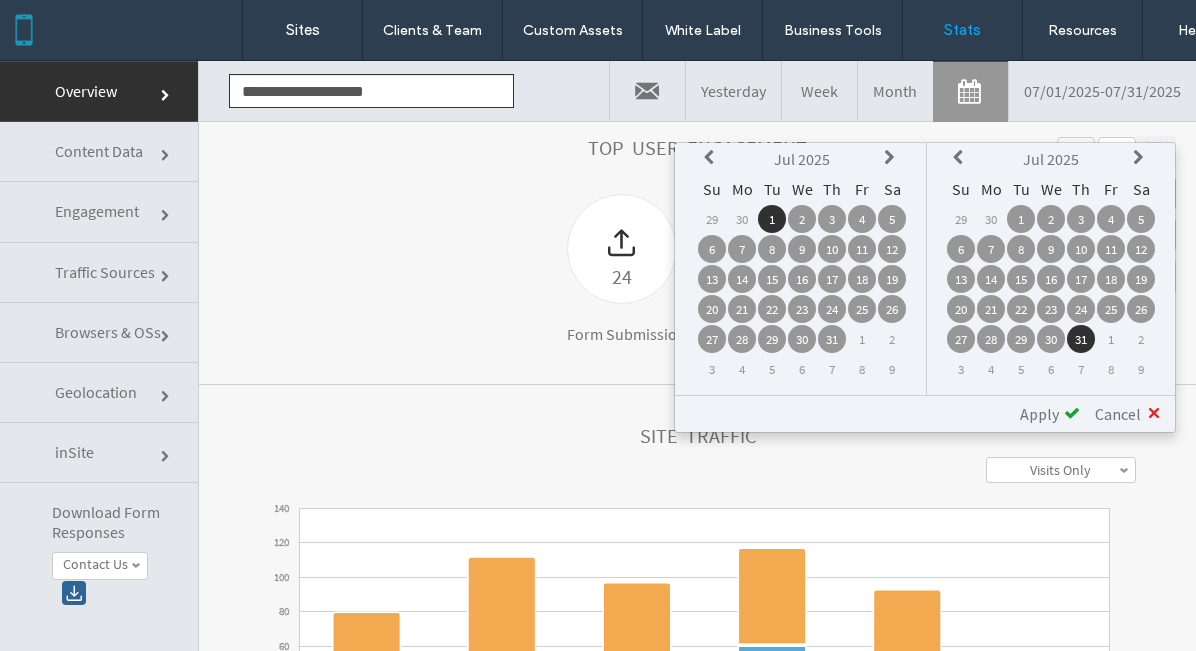 click at bounding box center (1072, 413) 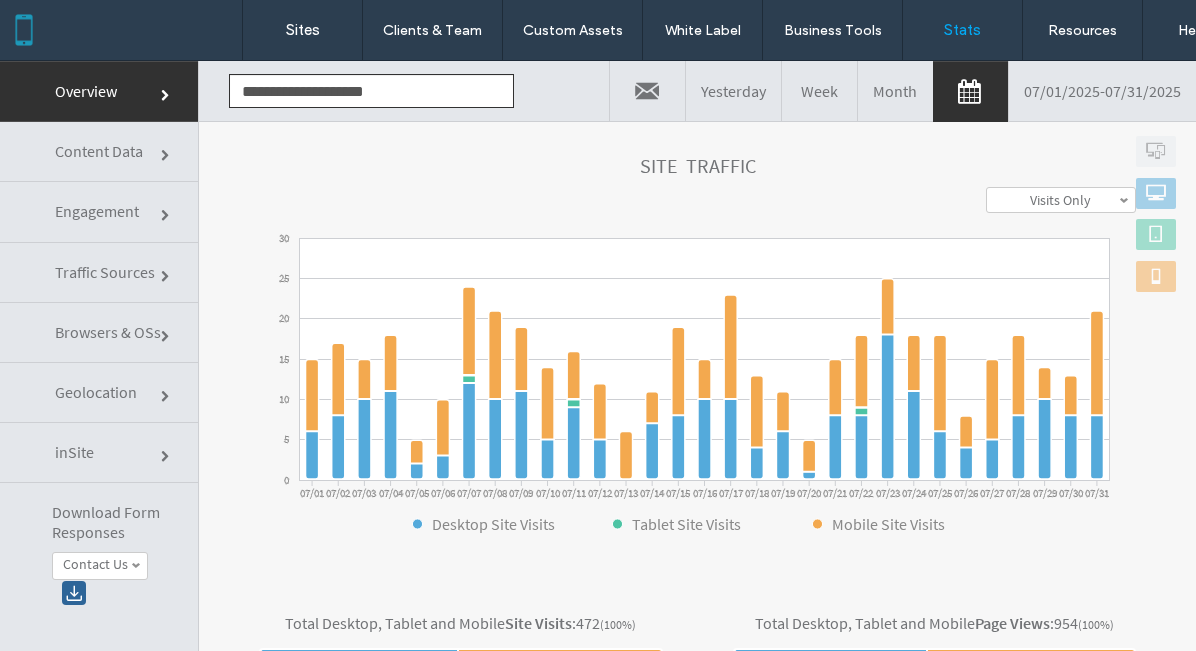 scroll, scrollTop: 548, scrollLeft: 0, axis: vertical 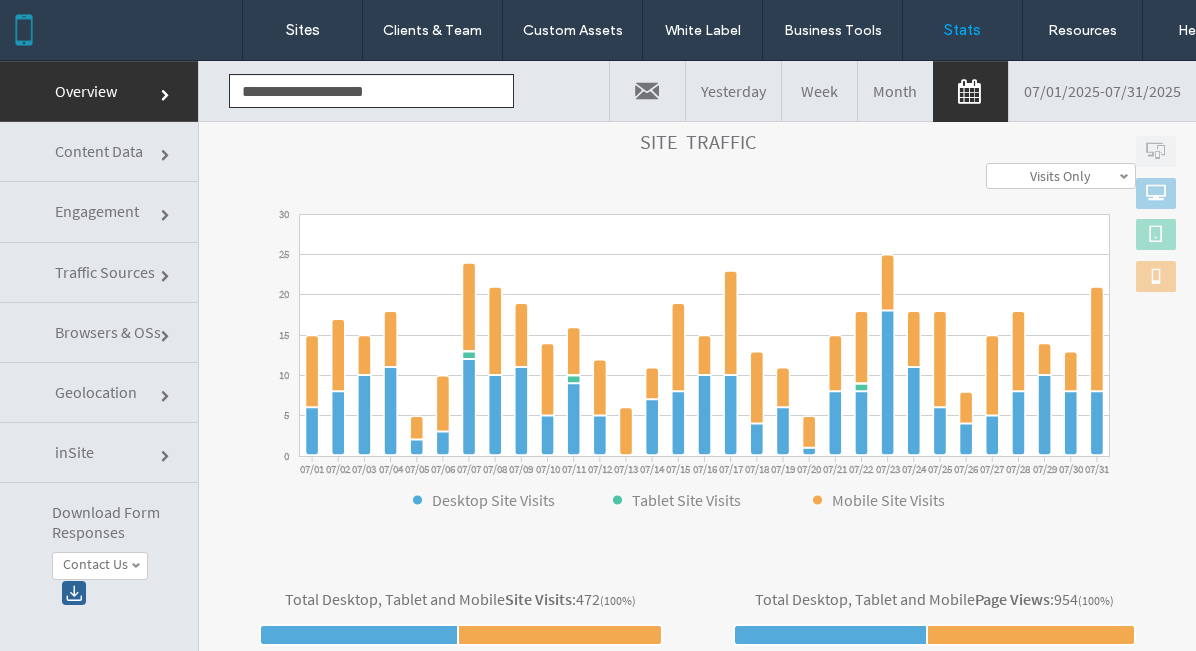 click on "Visits Only" at bounding box center (1060, 176) 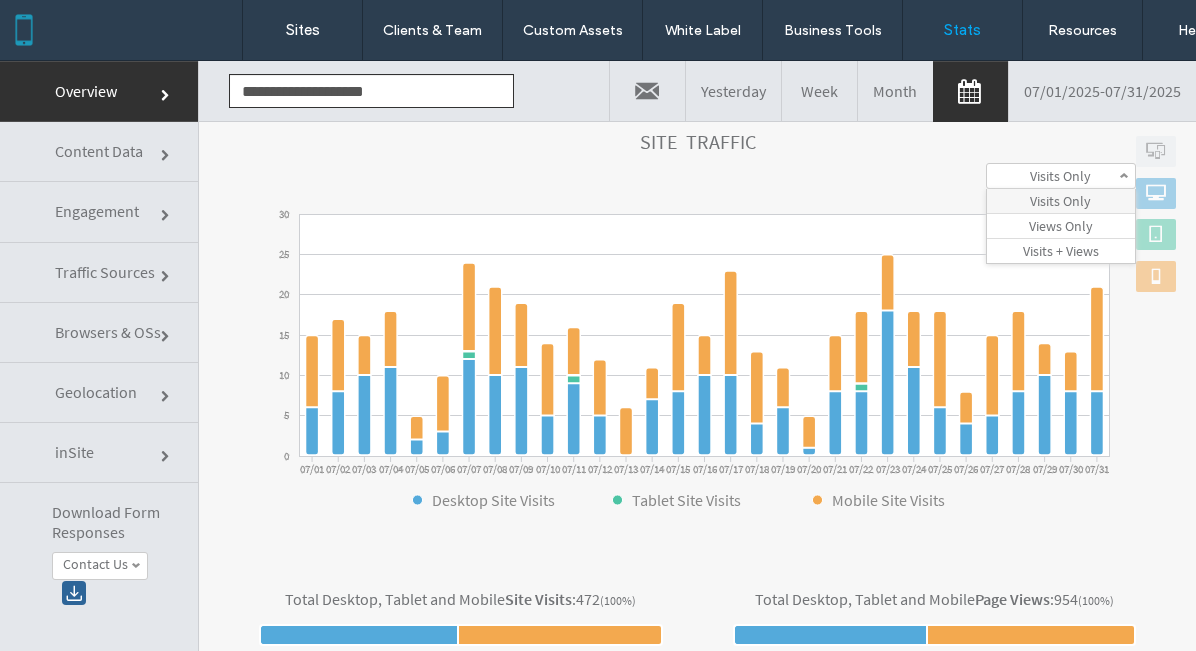click on "**********" 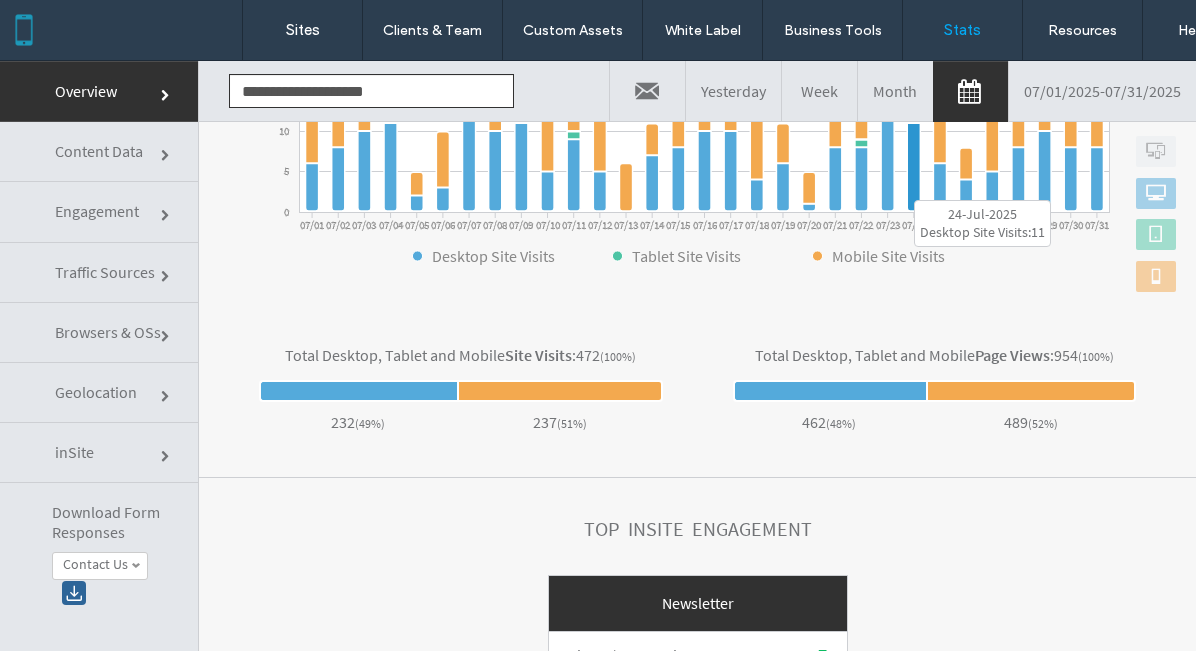 scroll, scrollTop: 855, scrollLeft: 0, axis: vertical 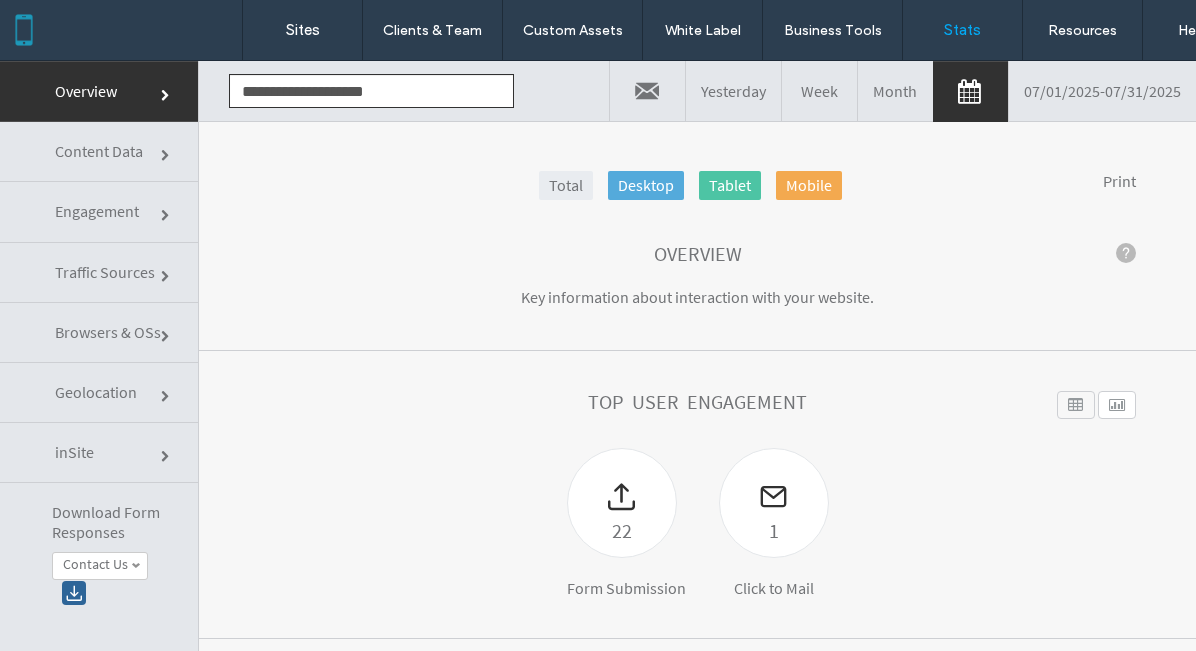 click on "Engagement" 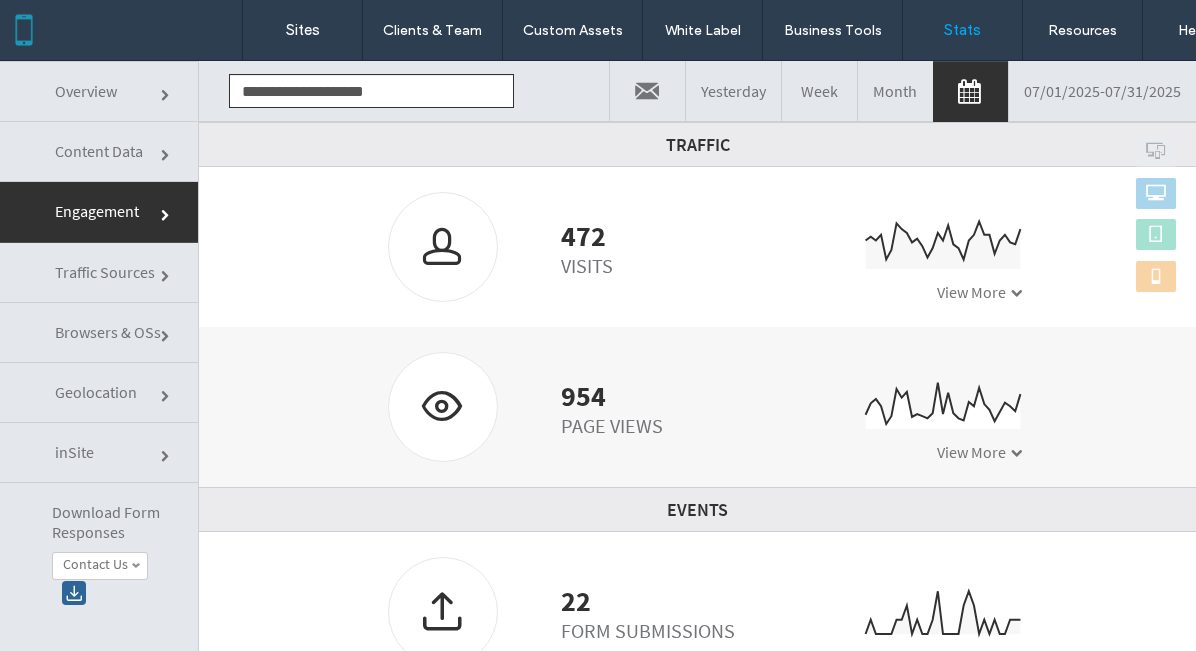 scroll, scrollTop: 369, scrollLeft: 0, axis: vertical 